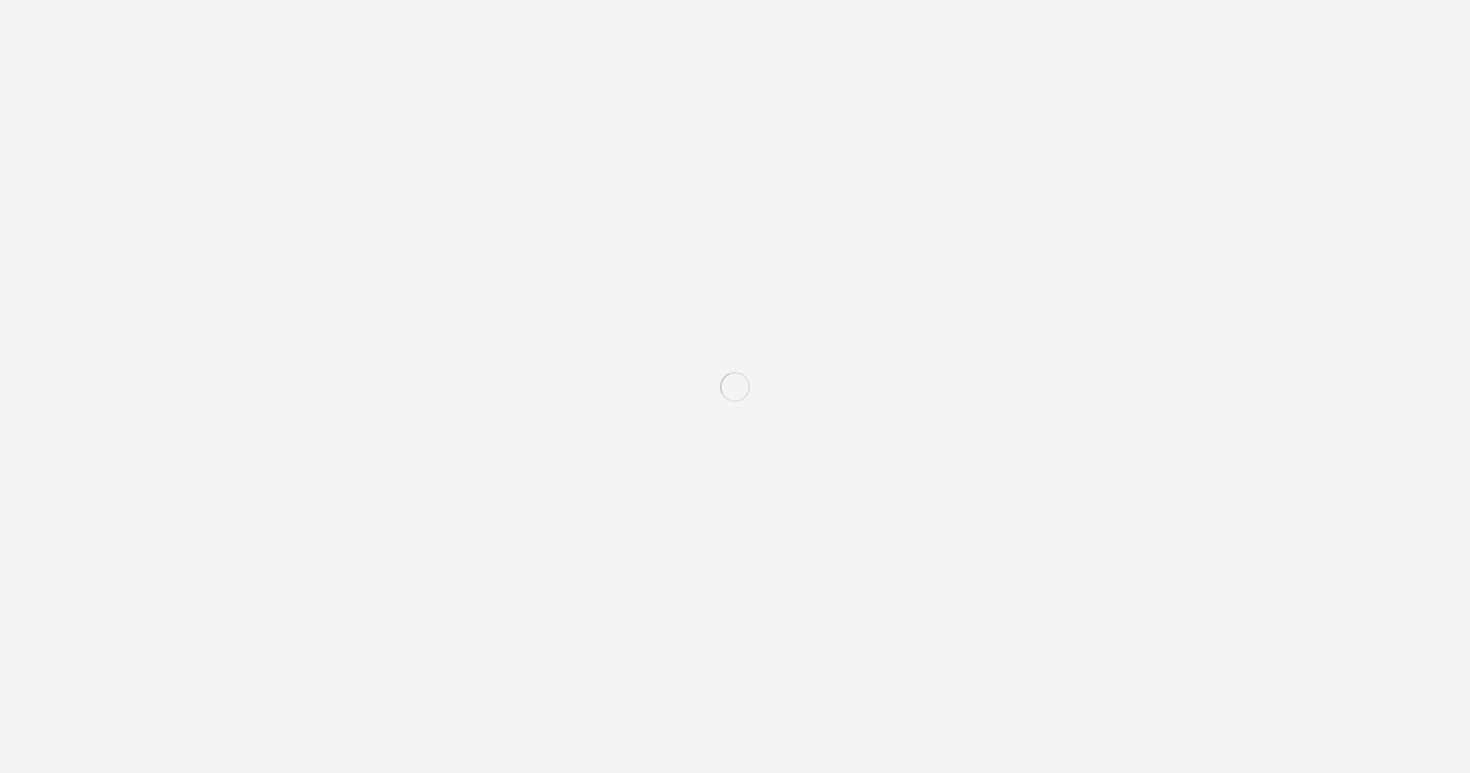 scroll, scrollTop: 0, scrollLeft: 0, axis: both 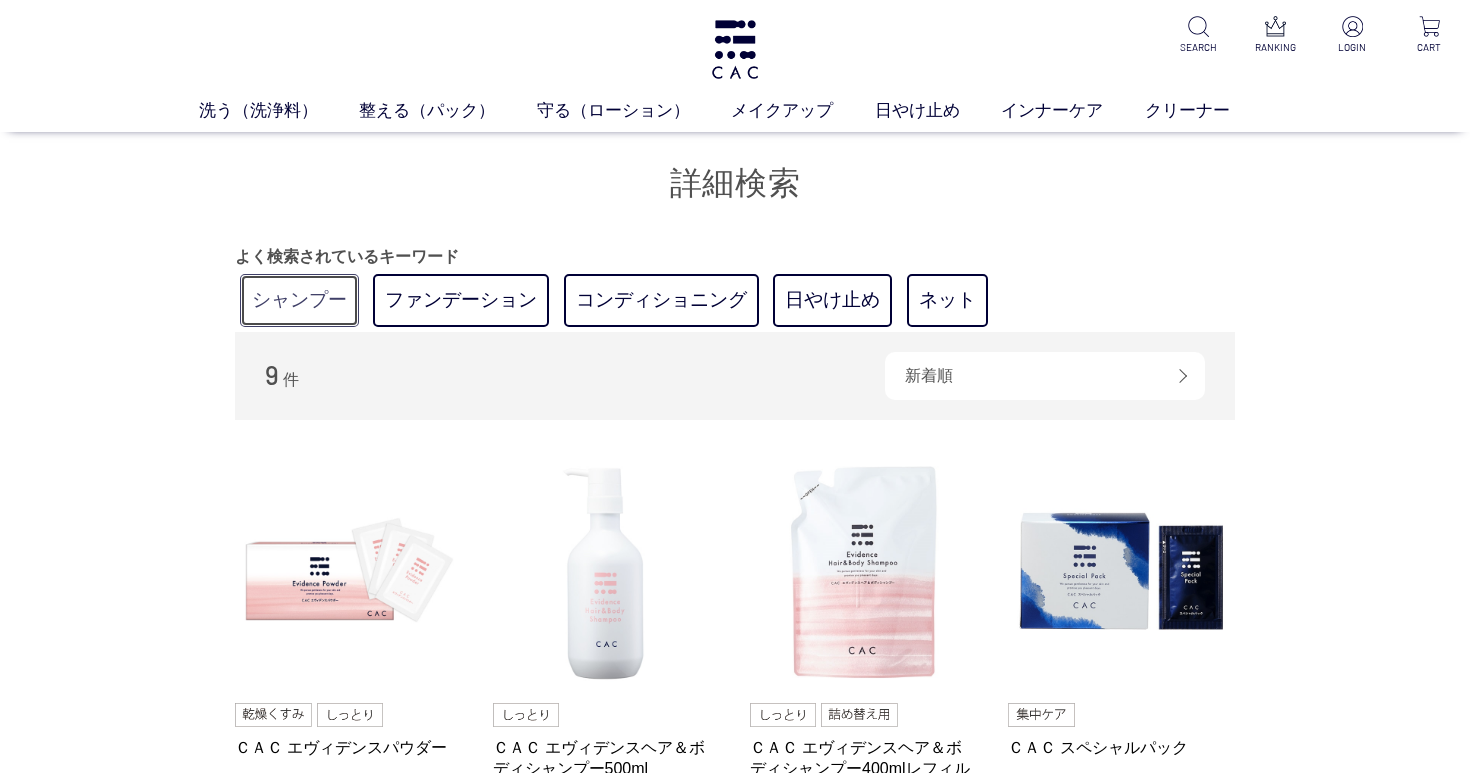 click on "シャンプー" at bounding box center [299, 300] 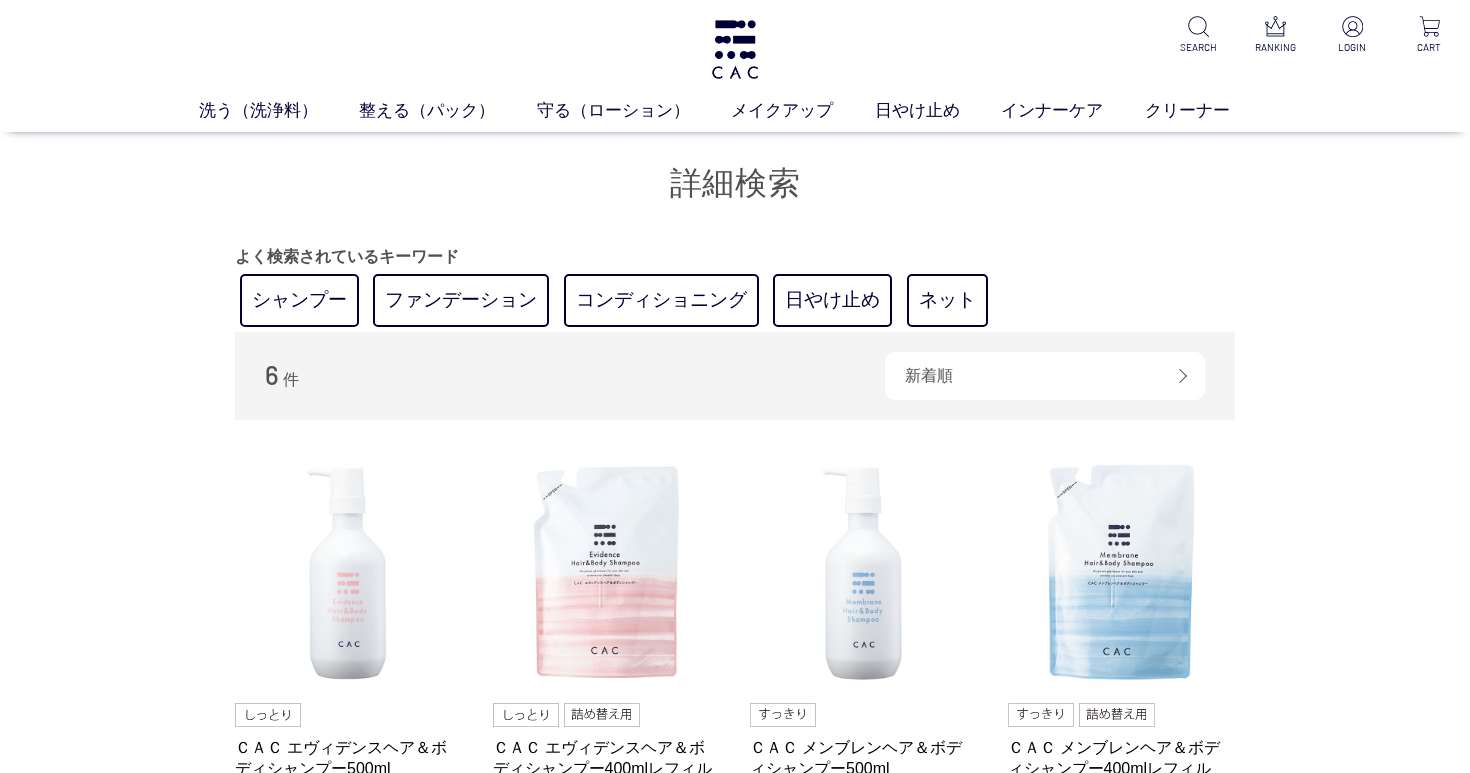 scroll, scrollTop: 0, scrollLeft: 0, axis: both 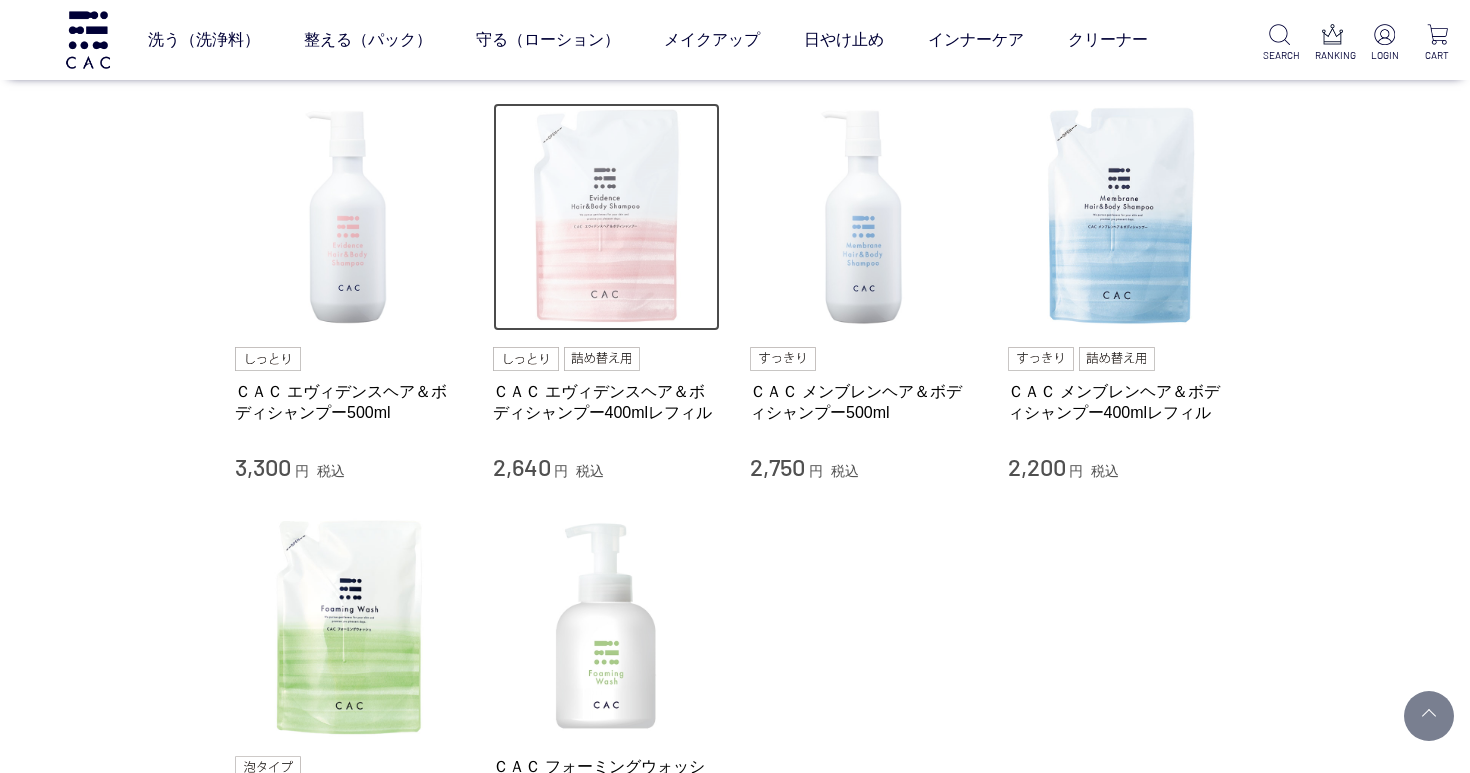 click at bounding box center [607, 217] 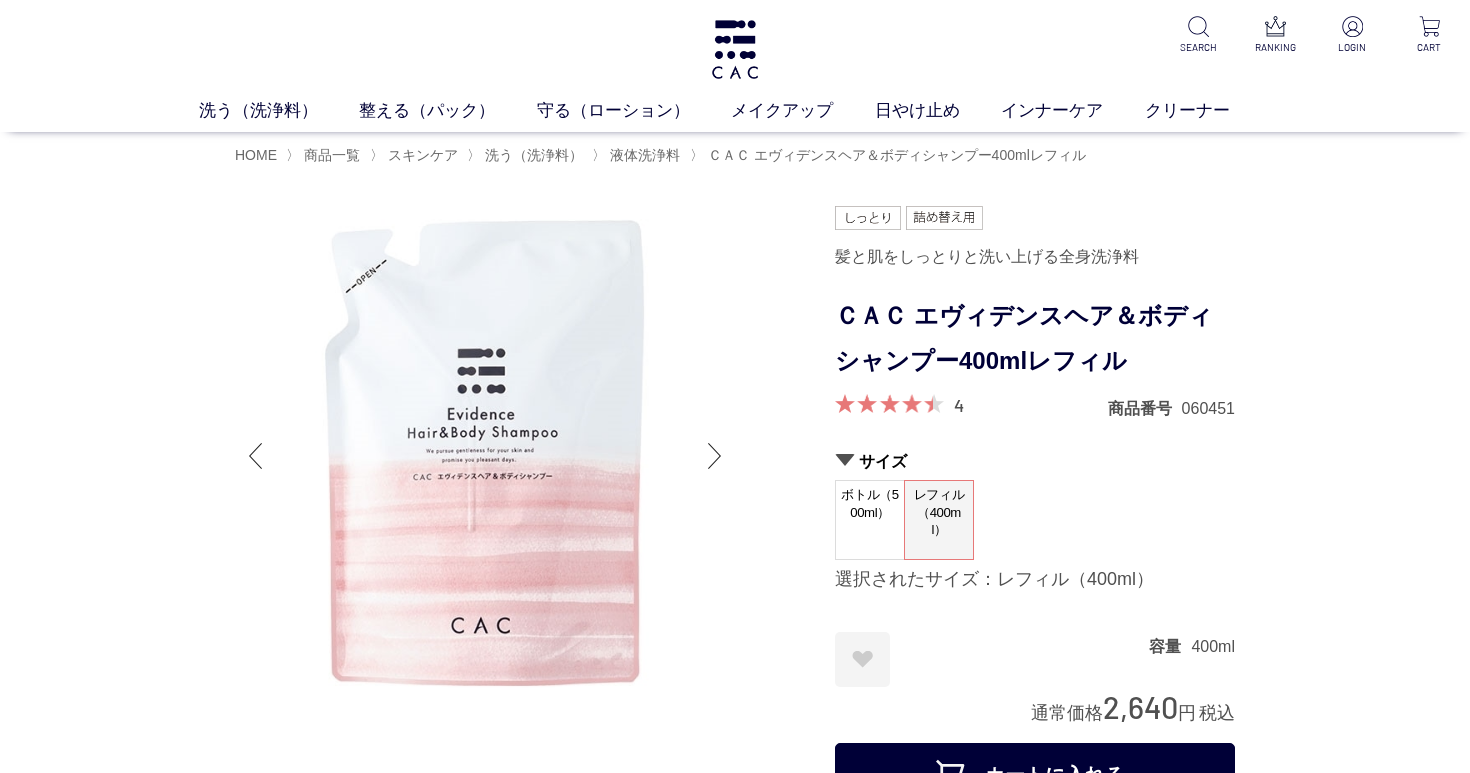 scroll, scrollTop: 0, scrollLeft: 0, axis: both 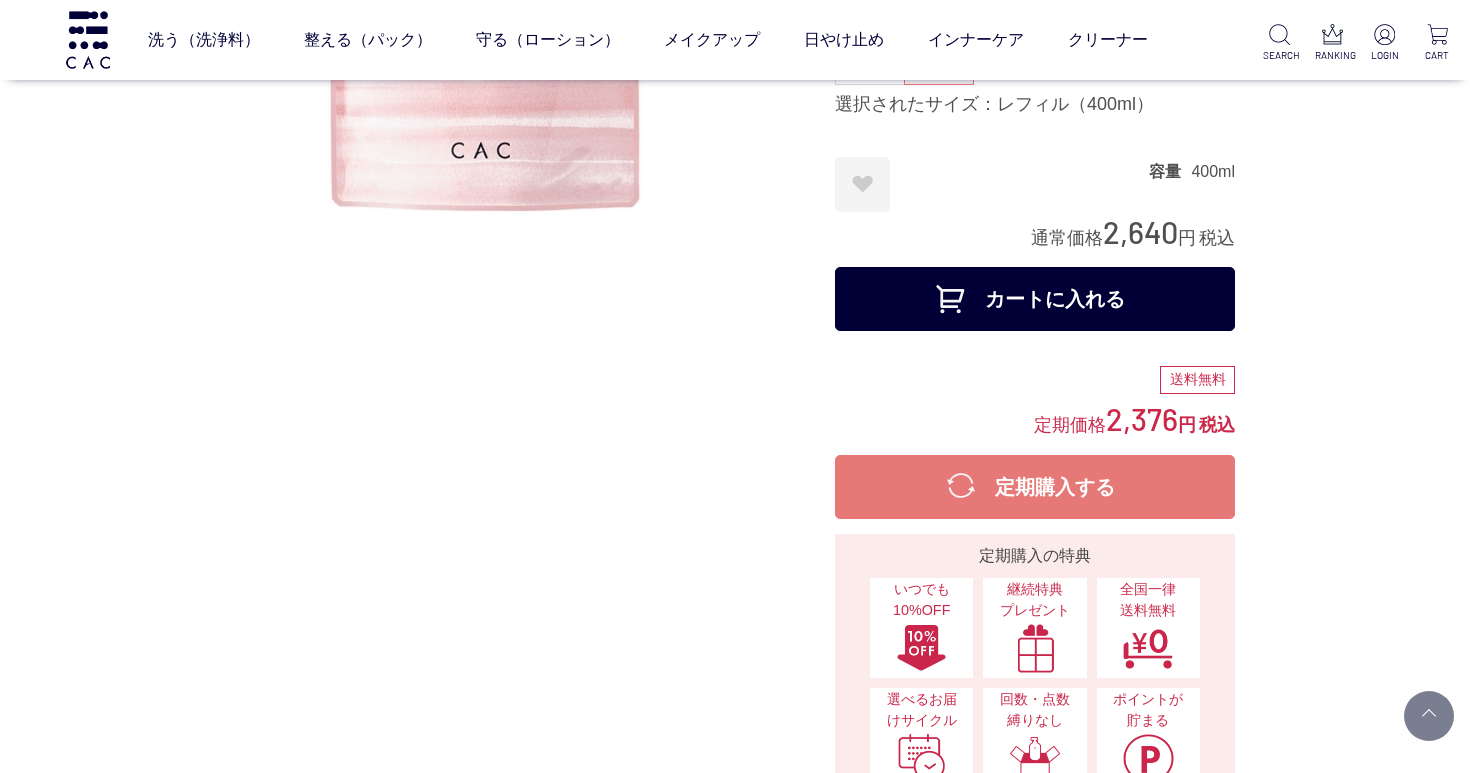 click on "カートに入れる" at bounding box center [1035, 299] 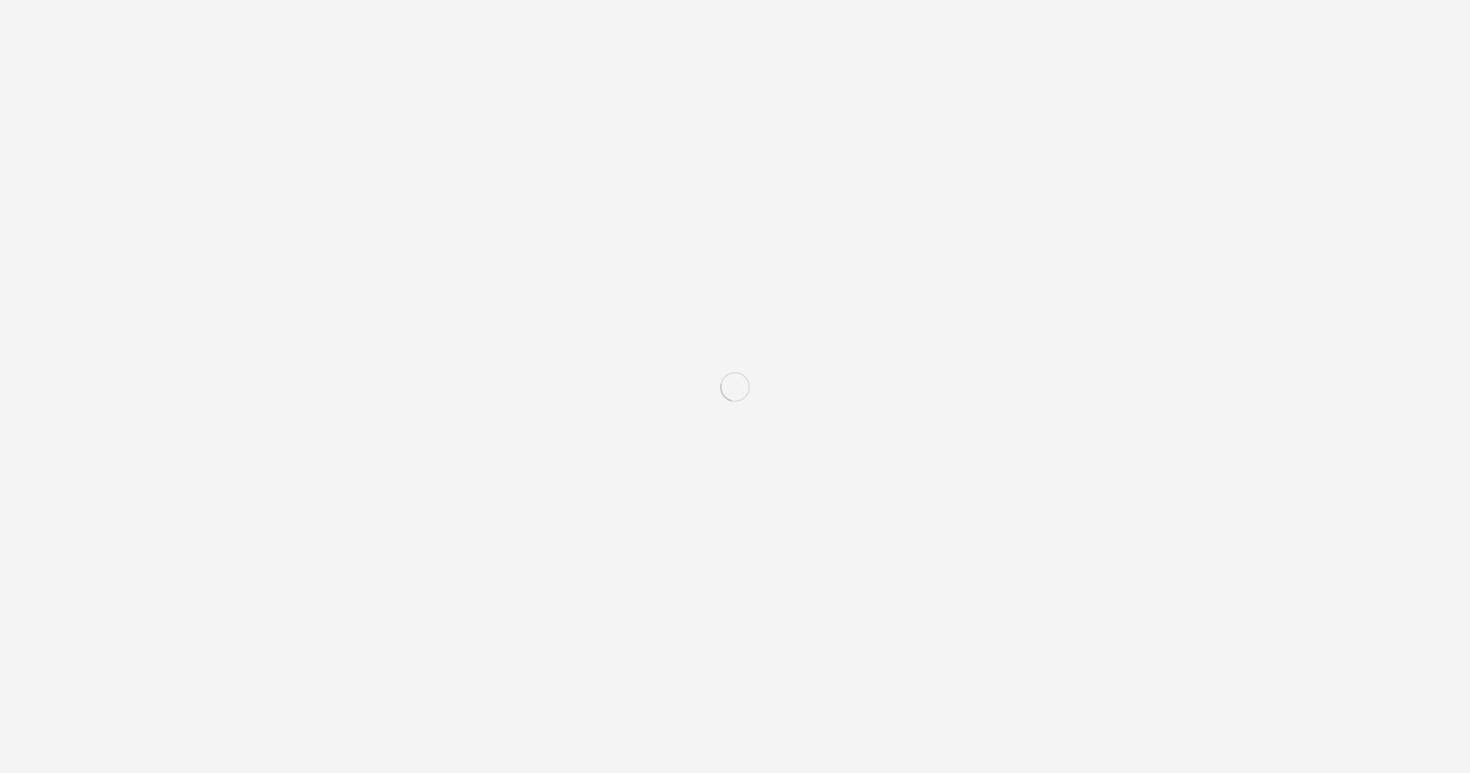 scroll, scrollTop: 0, scrollLeft: 0, axis: both 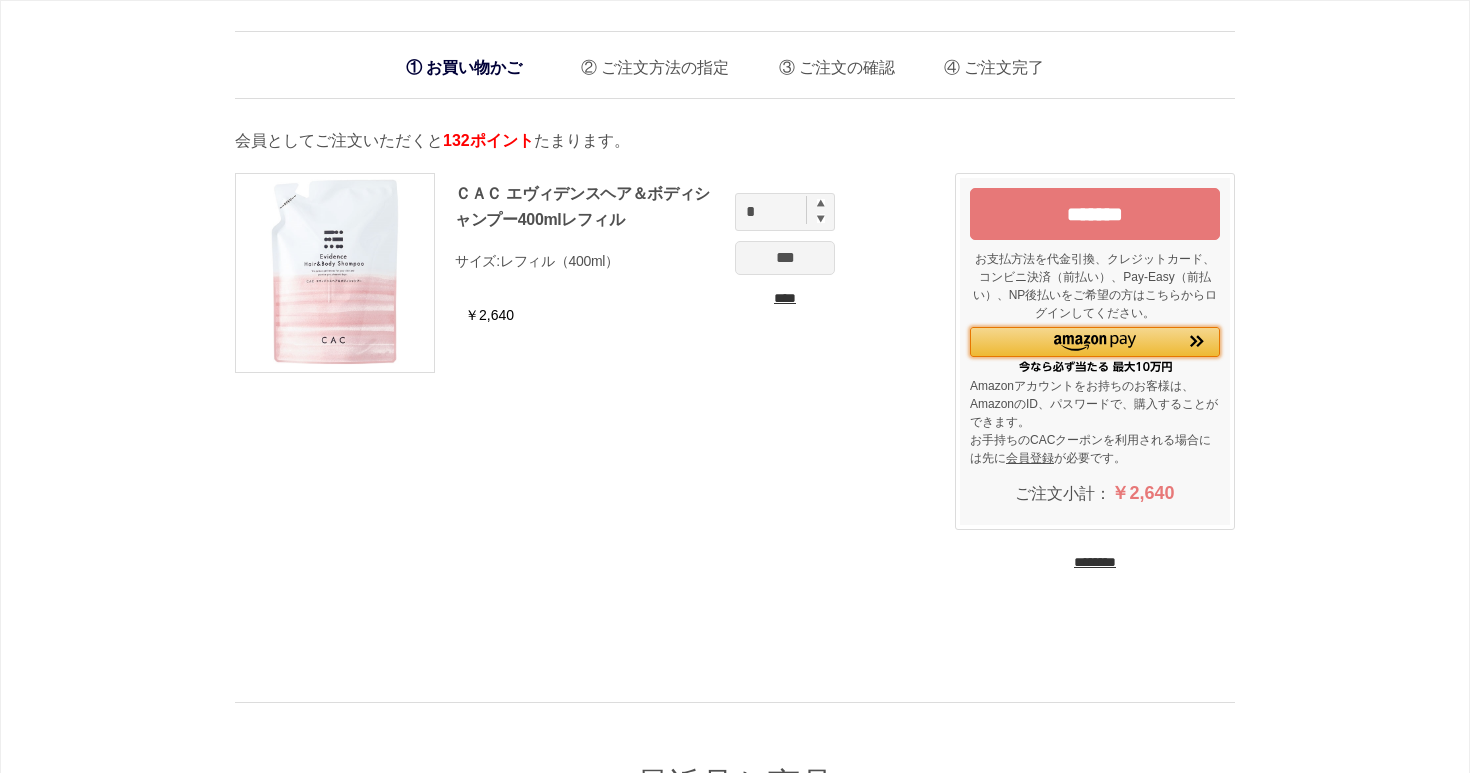 click at bounding box center [1094, 343] 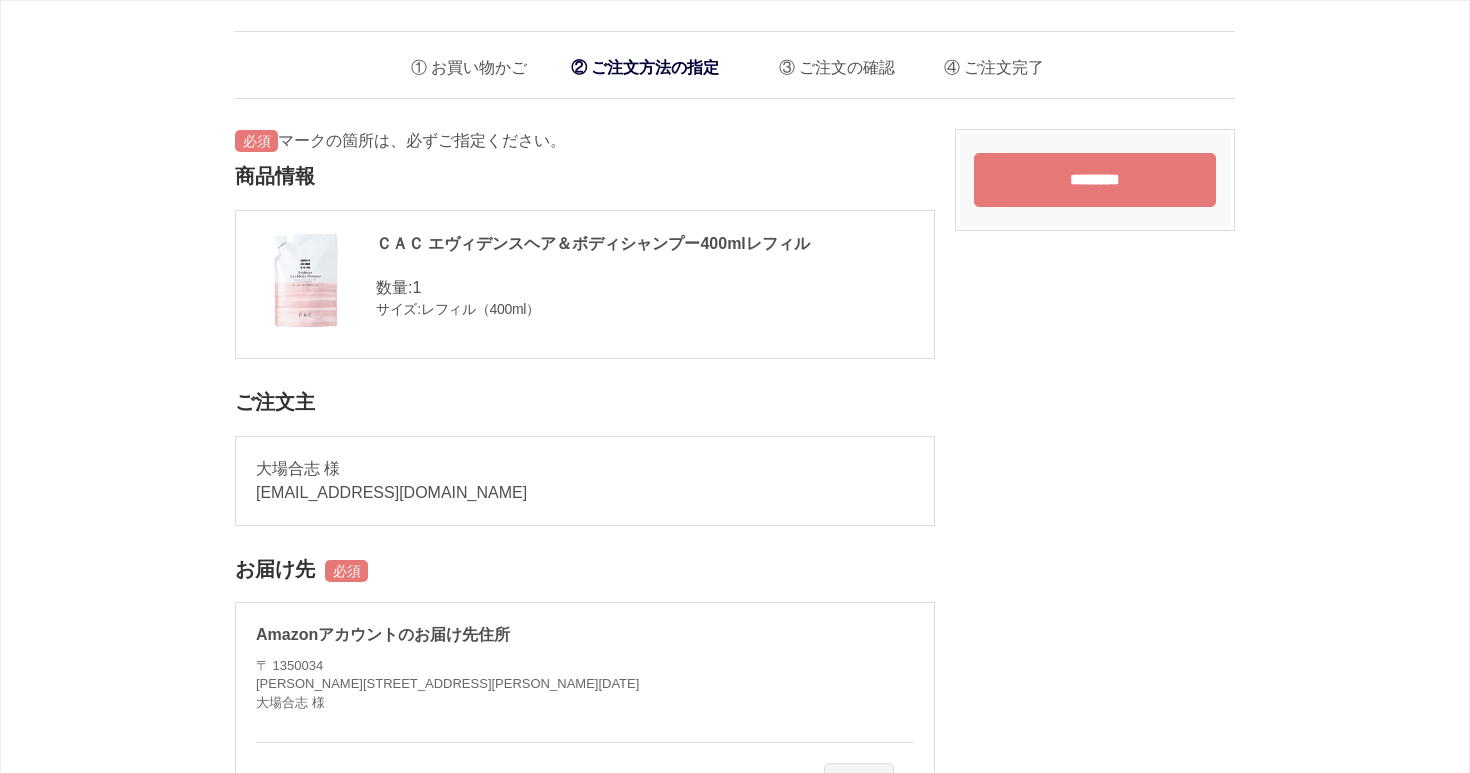 scroll, scrollTop: 0, scrollLeft: 0, axis: both 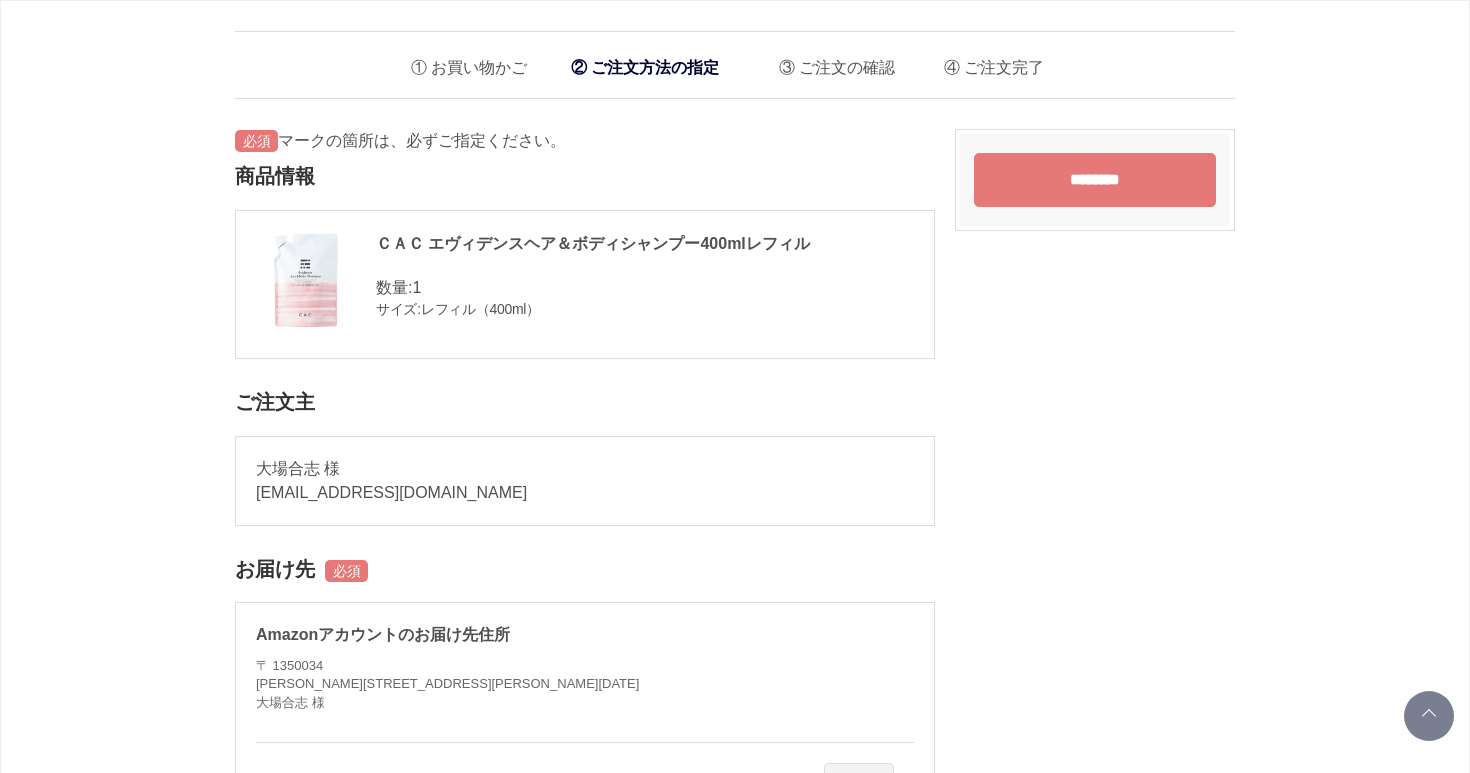 click on "[EMAIL_ADDRESS][DOMAIN_NAME]" at bounding box center [585, 493] 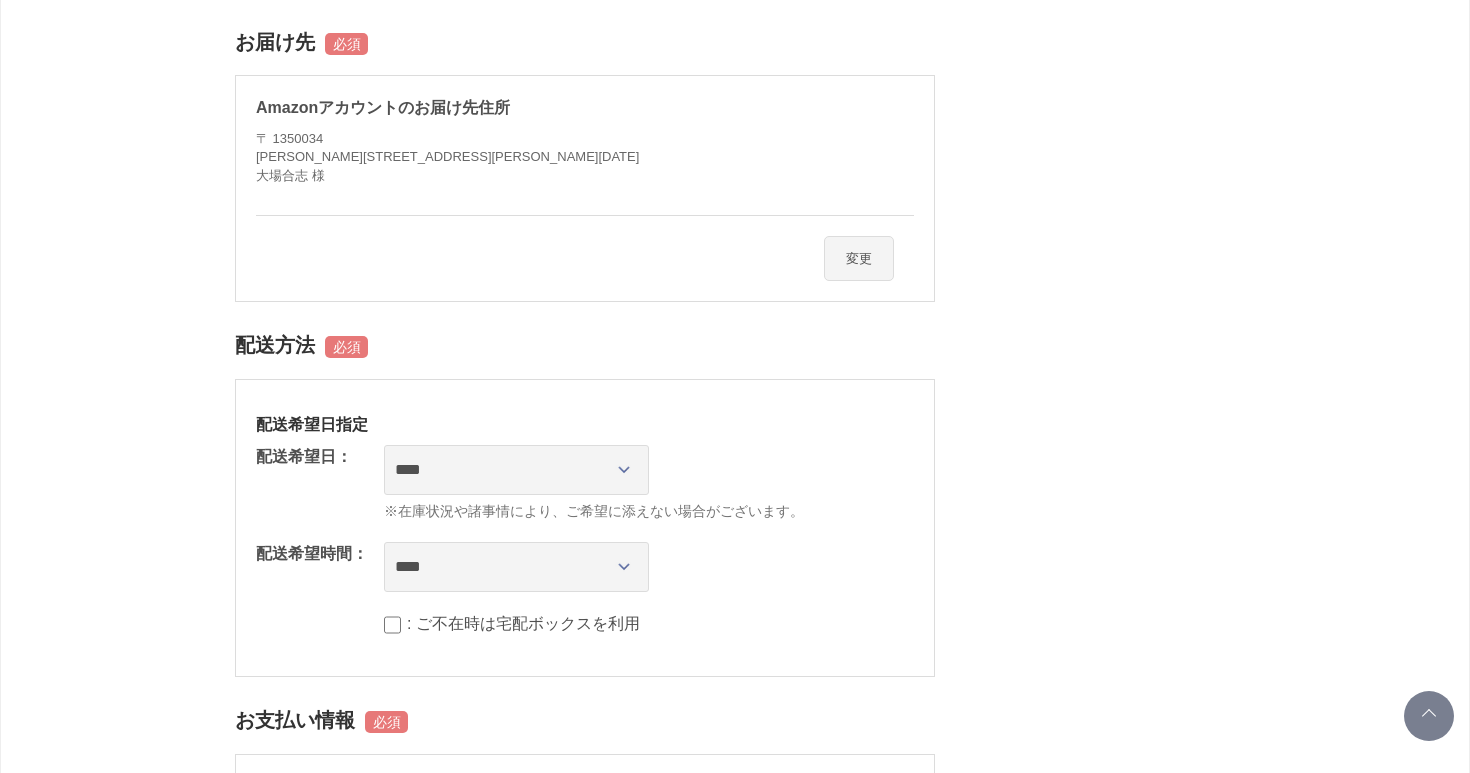 scroll, scrollTop: 554, scrollLeft: 0, axis: vertical 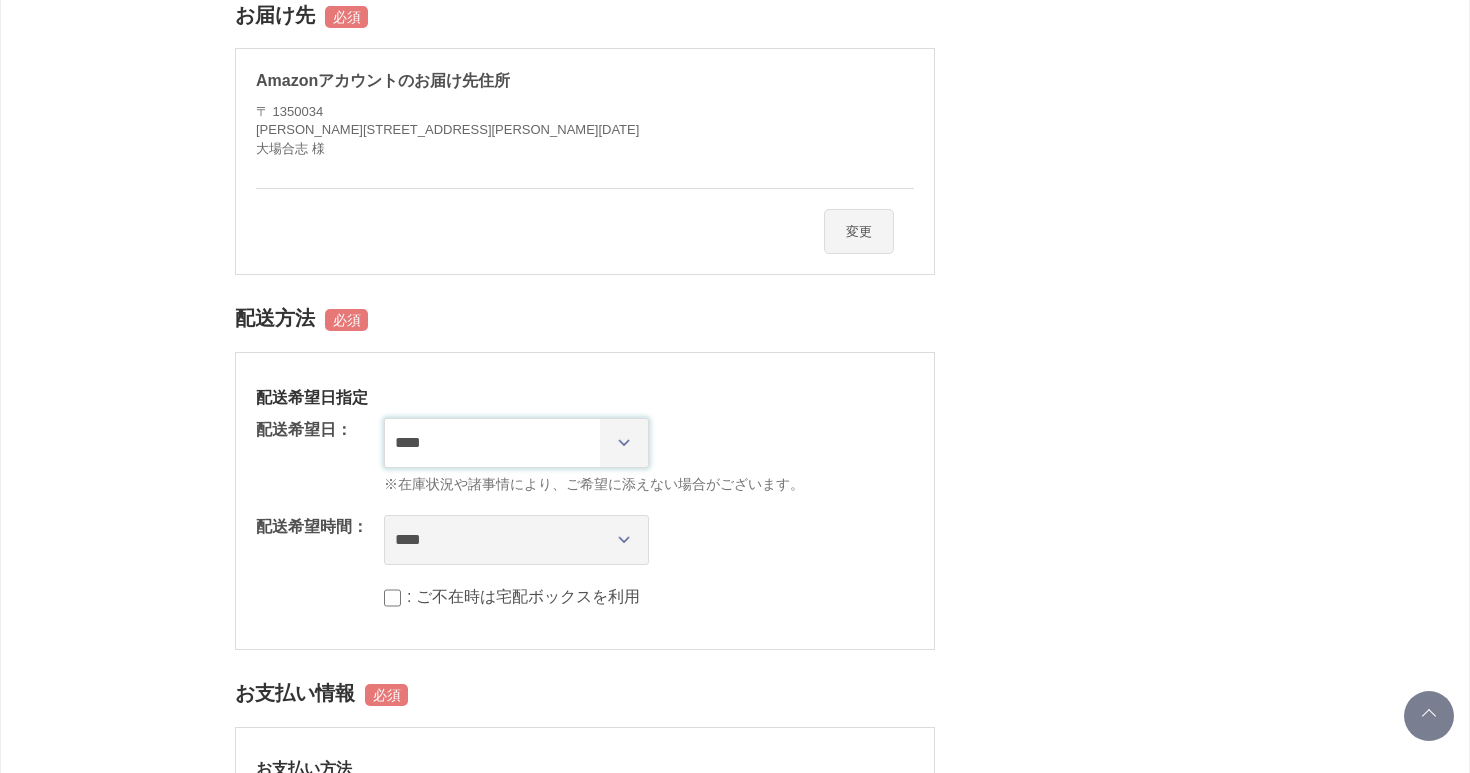 click on "**********" at bounding box center [516, 443] 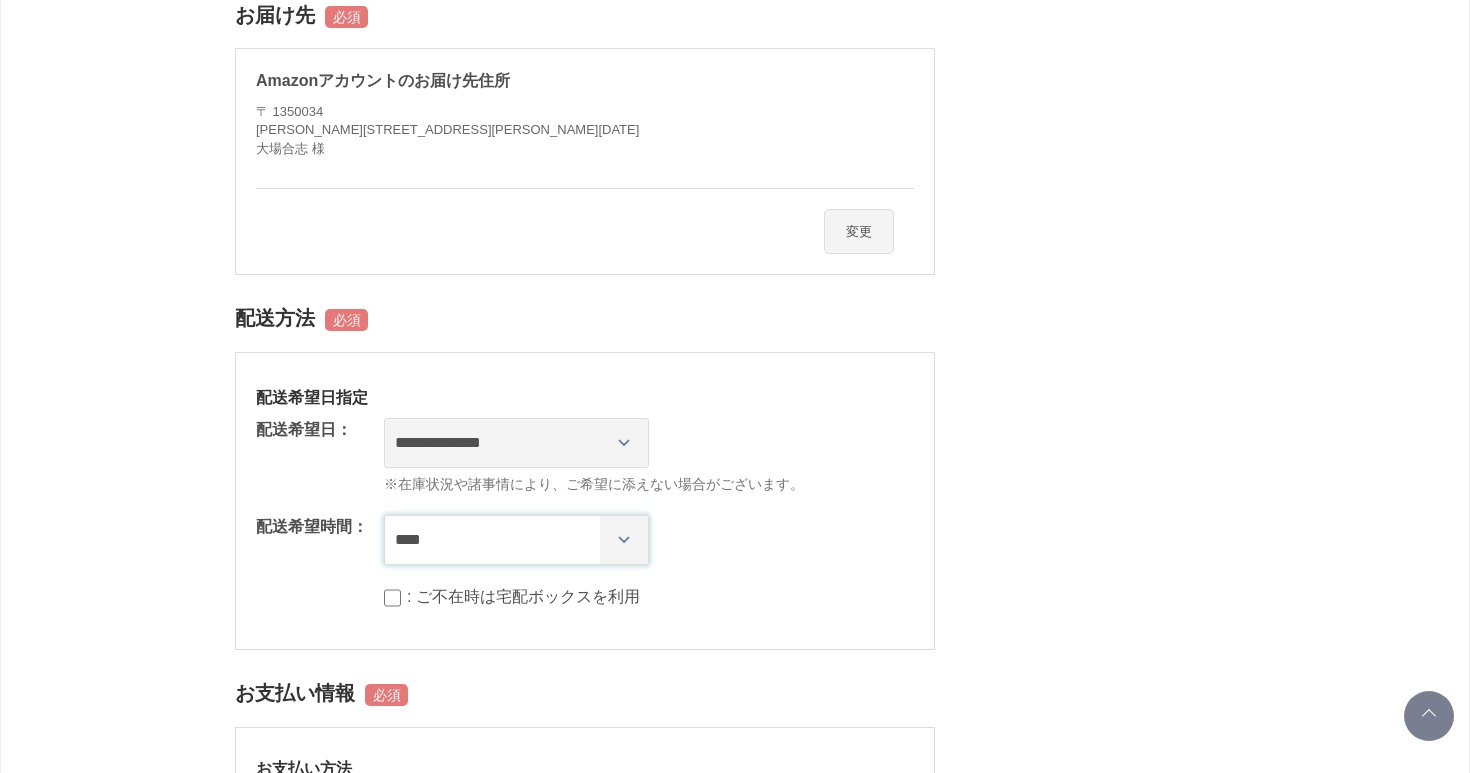 click on "**** *** ****** ****** ****** ******" at bounding box center [516, 540] 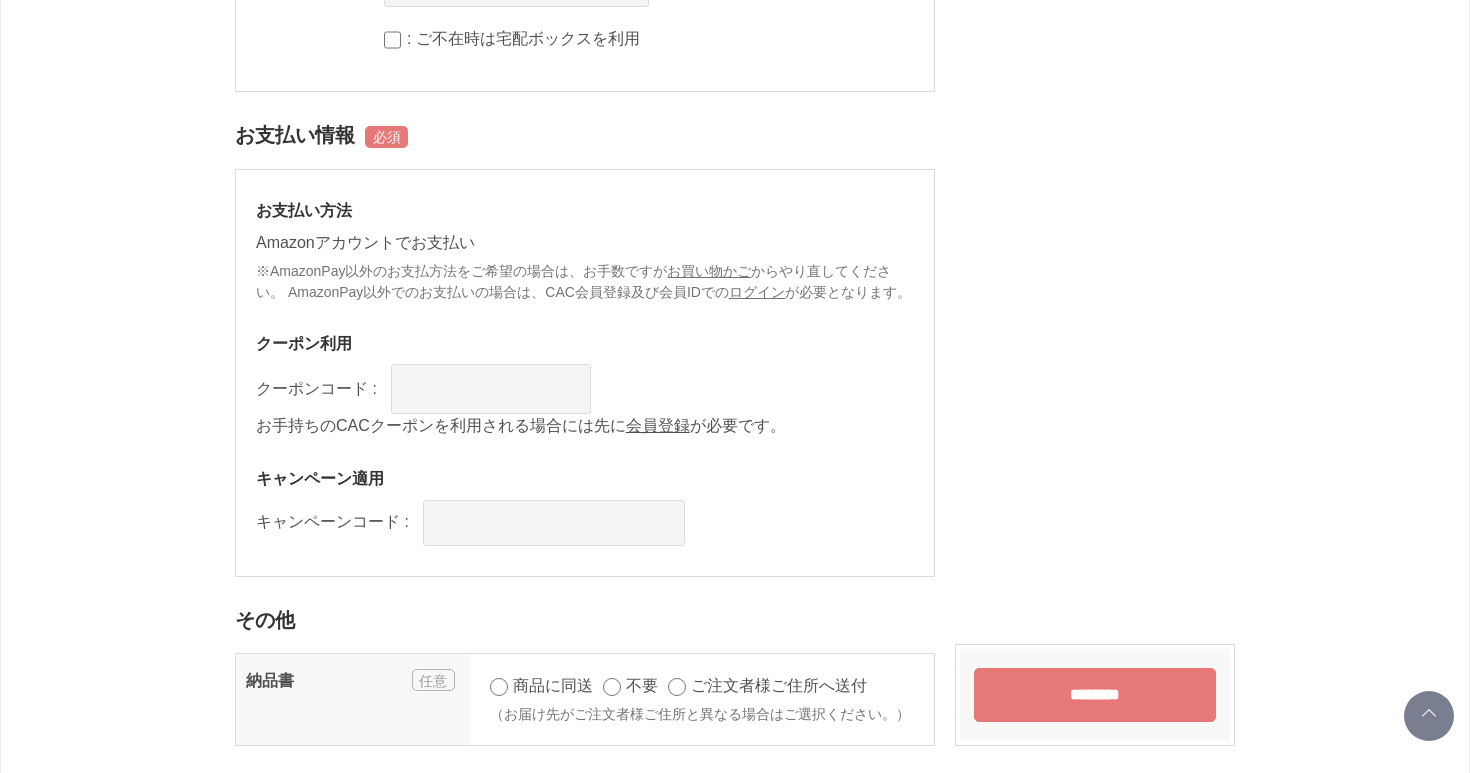 scroll, scrollTop: 1200, scrollLeft: 0, axis: vertical 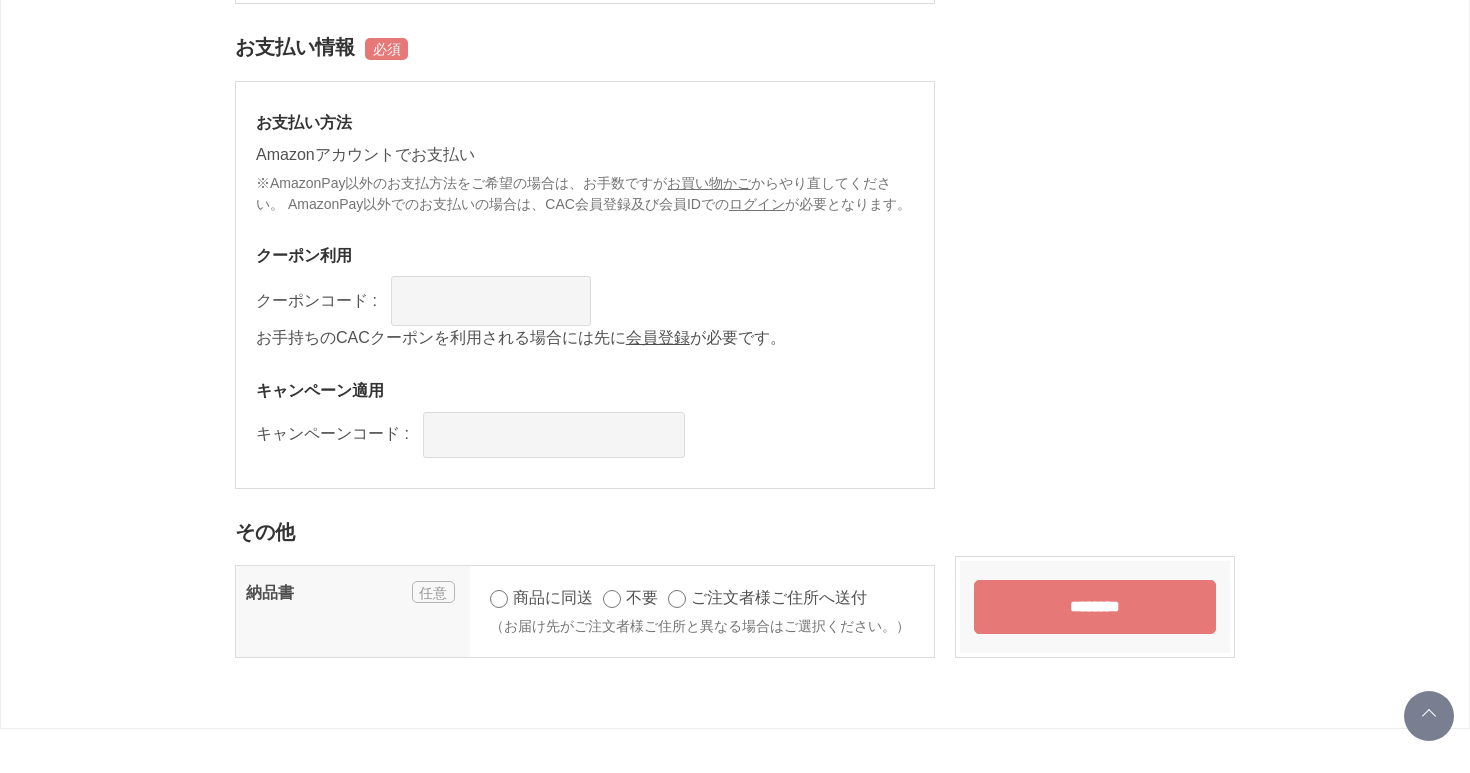 click on "********" at bounding box center [1095, 607] 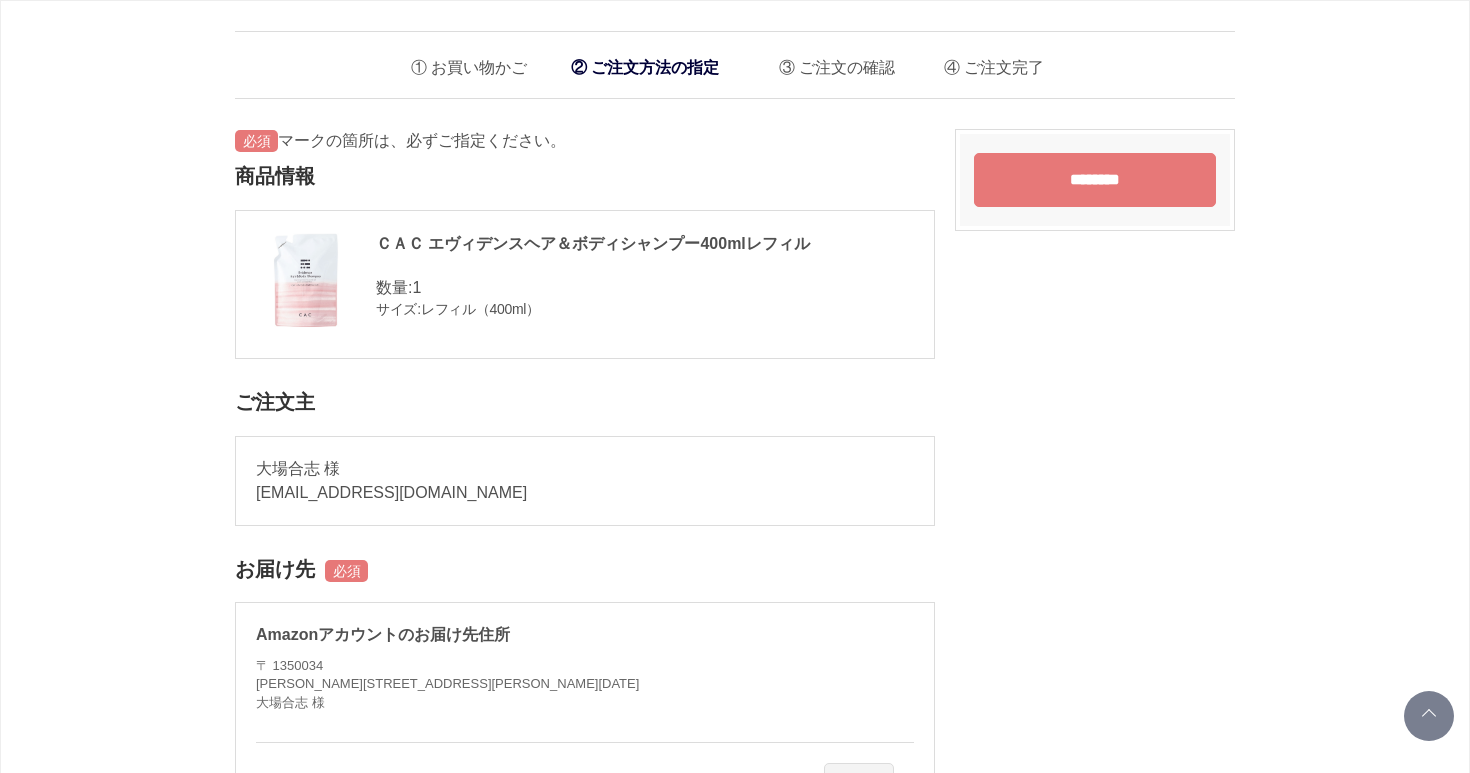 scroll, scrollTop: 906, scrollLeft: 0, axis: vertical 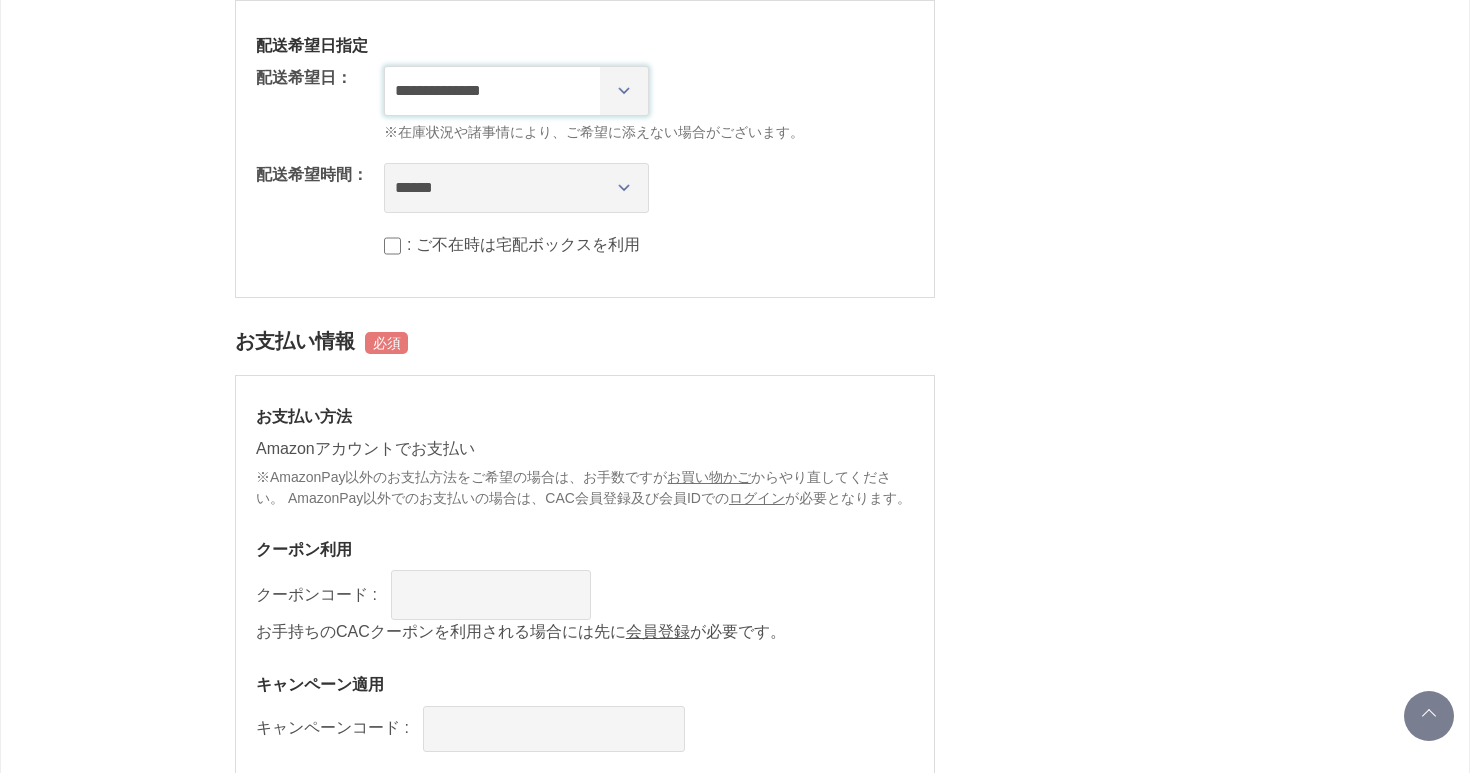 click on "**********" at bounding box center (516, 91) 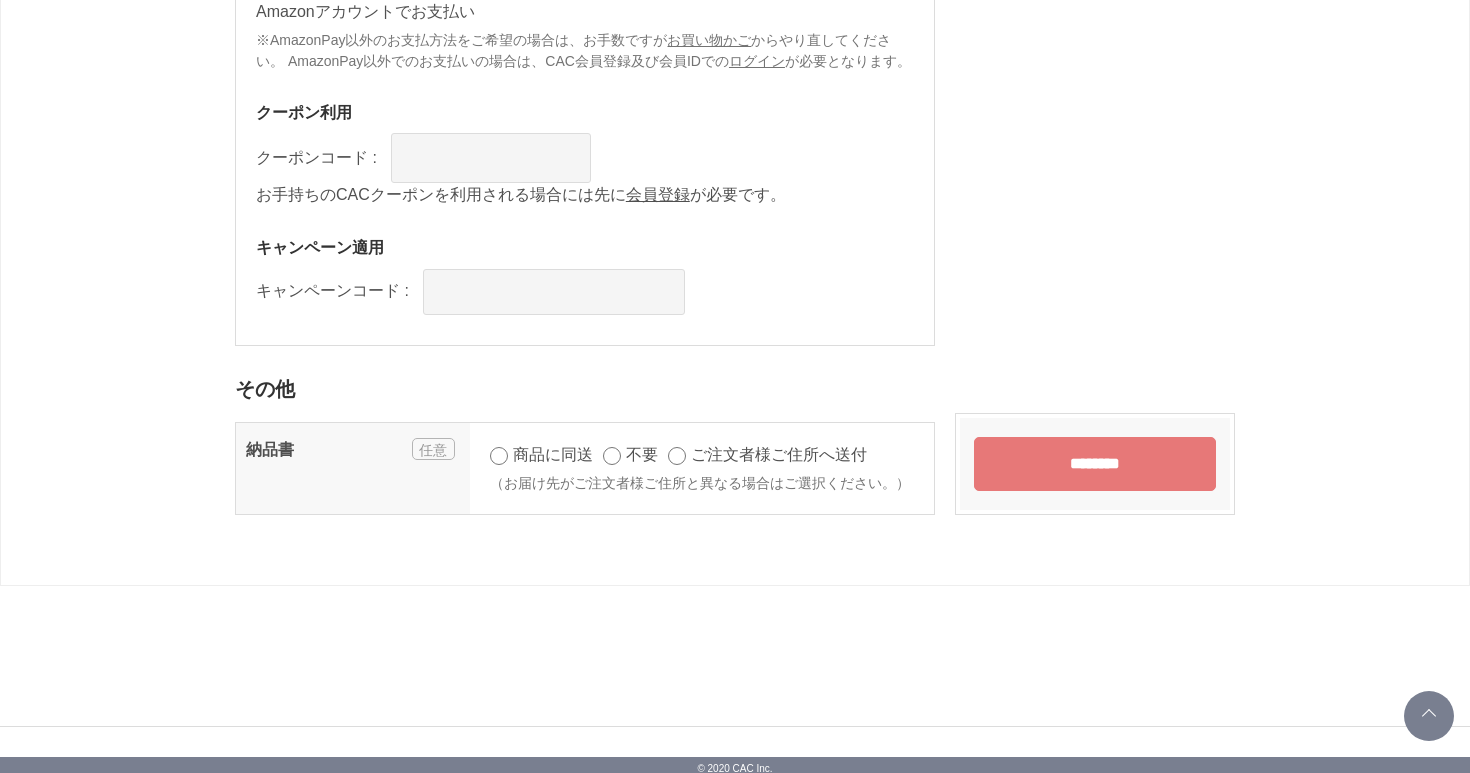 scroll, scrollTop: 1349, scrollLeft: 0, axis: vertical 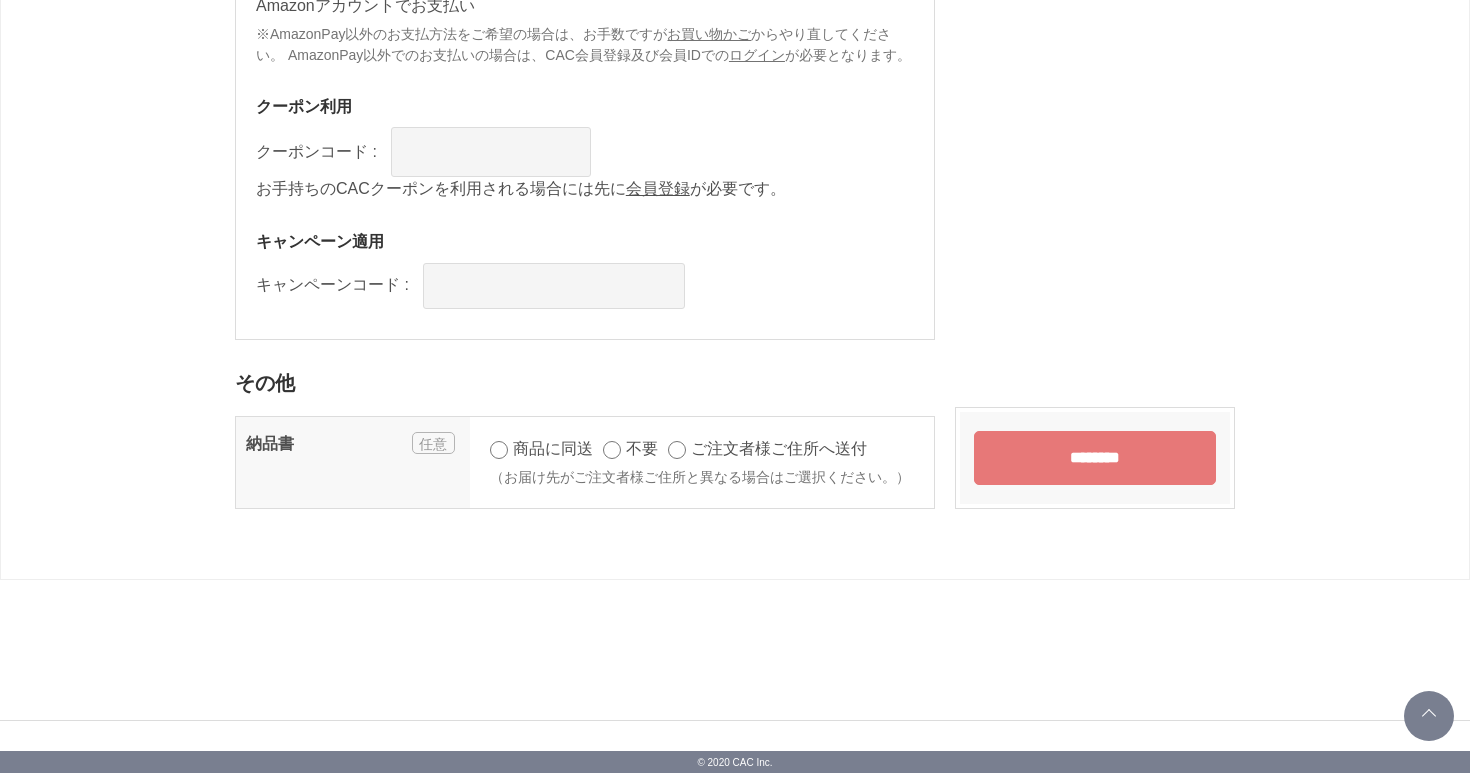 click on "********" at bounding box center [1095, 458] 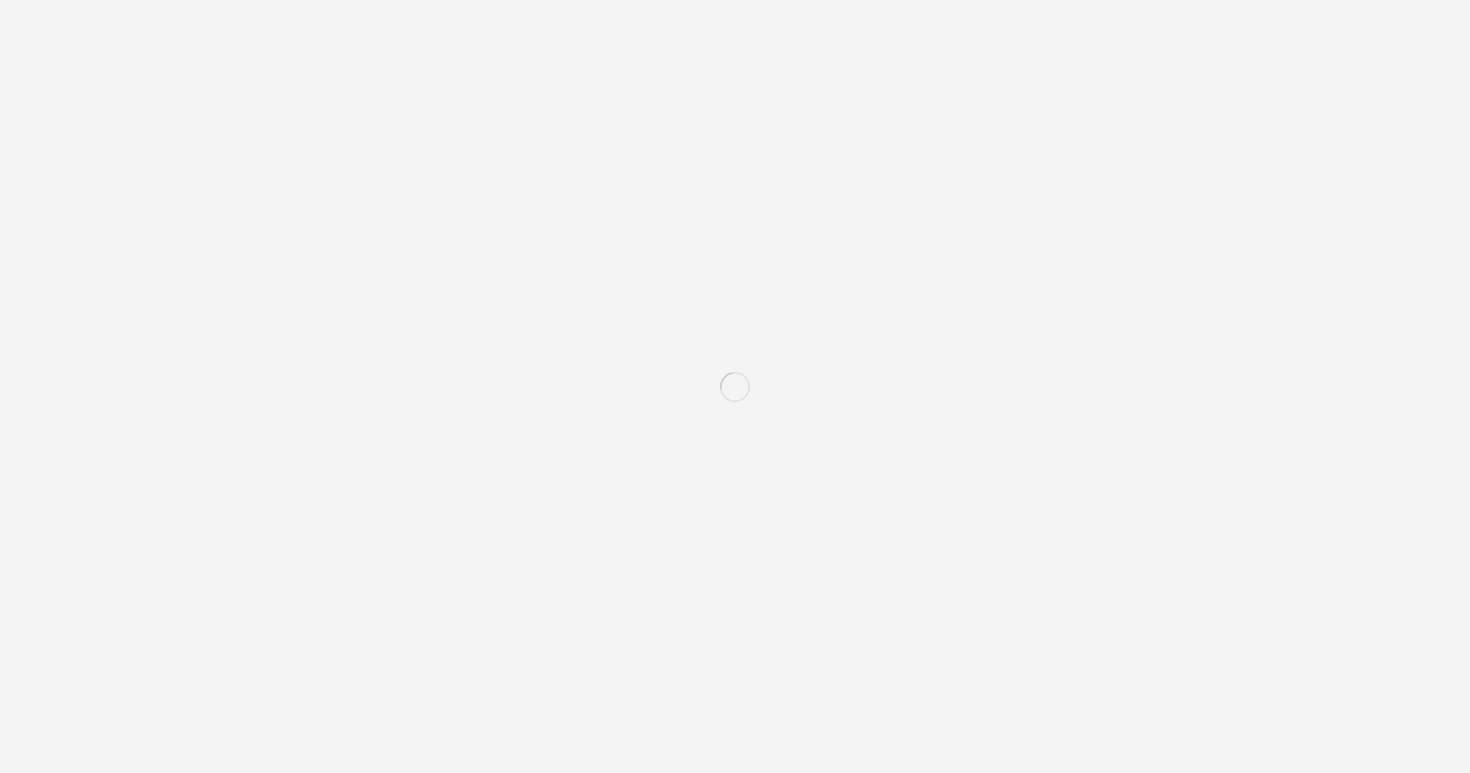 scroll, scrollTop: 0, scrollLeft: 0, axis: both 